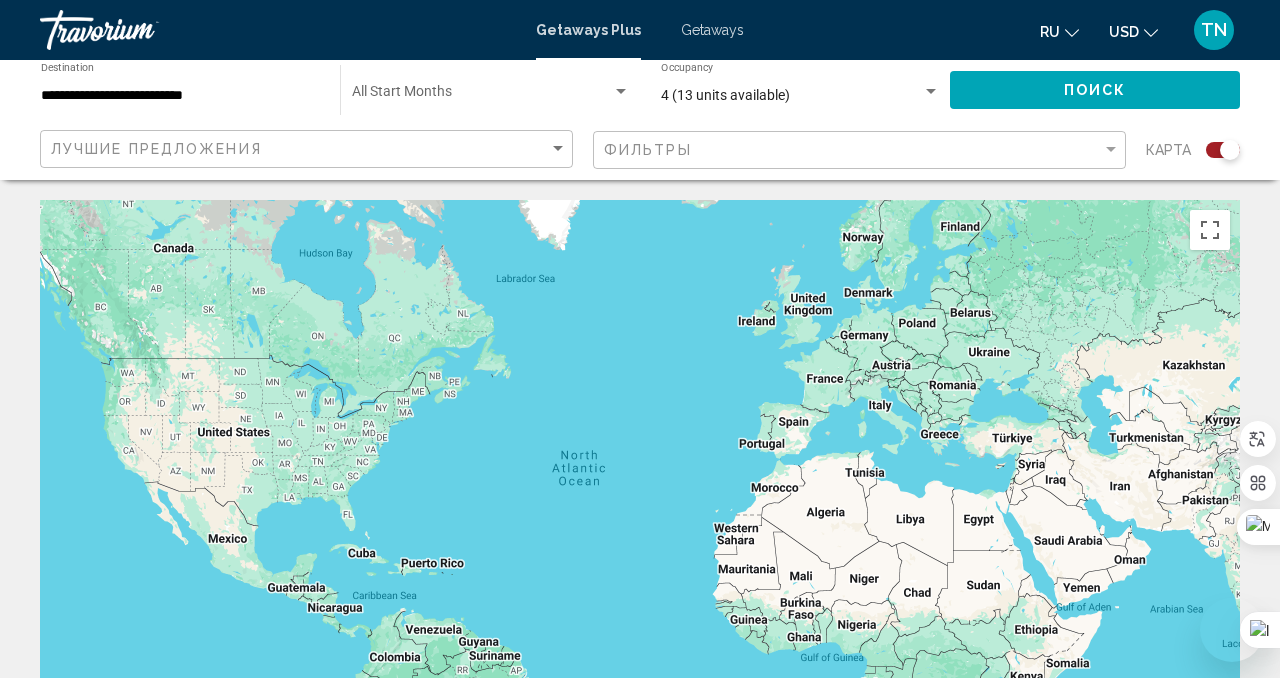 click on "13 units" at bounding box center [296, 1555] 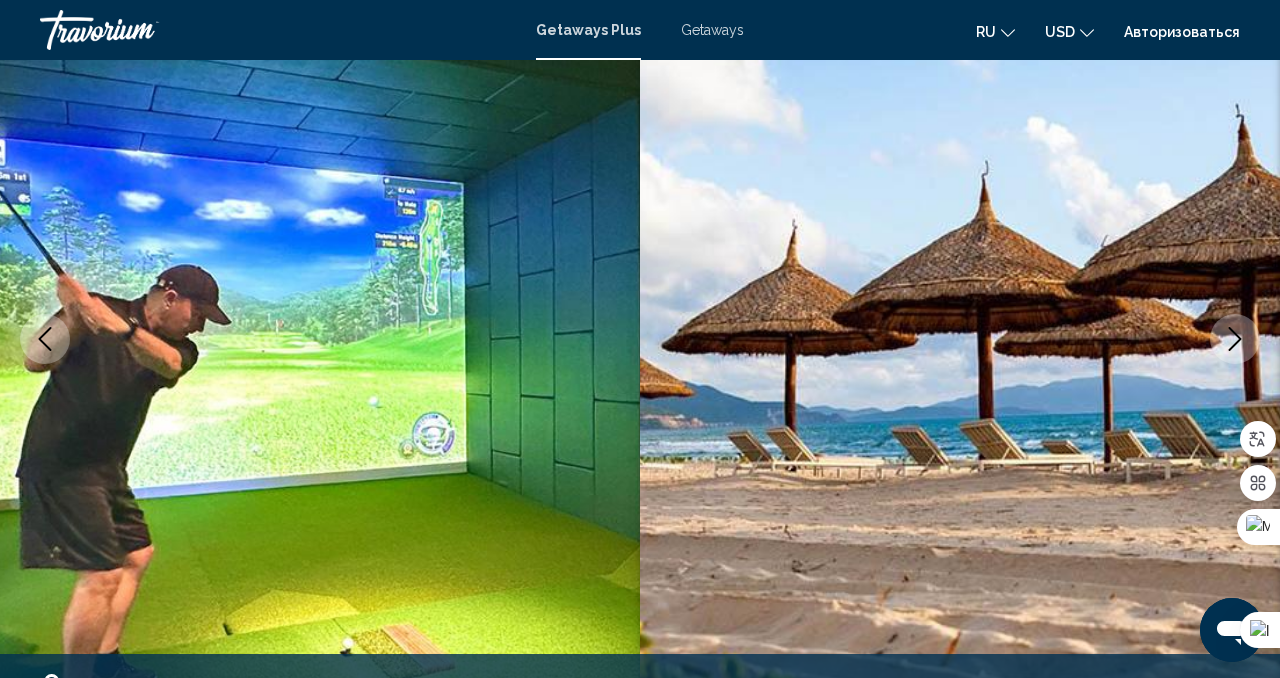 scroll, scrollTop: 196, scrollLeft: 0, axis: vertical 